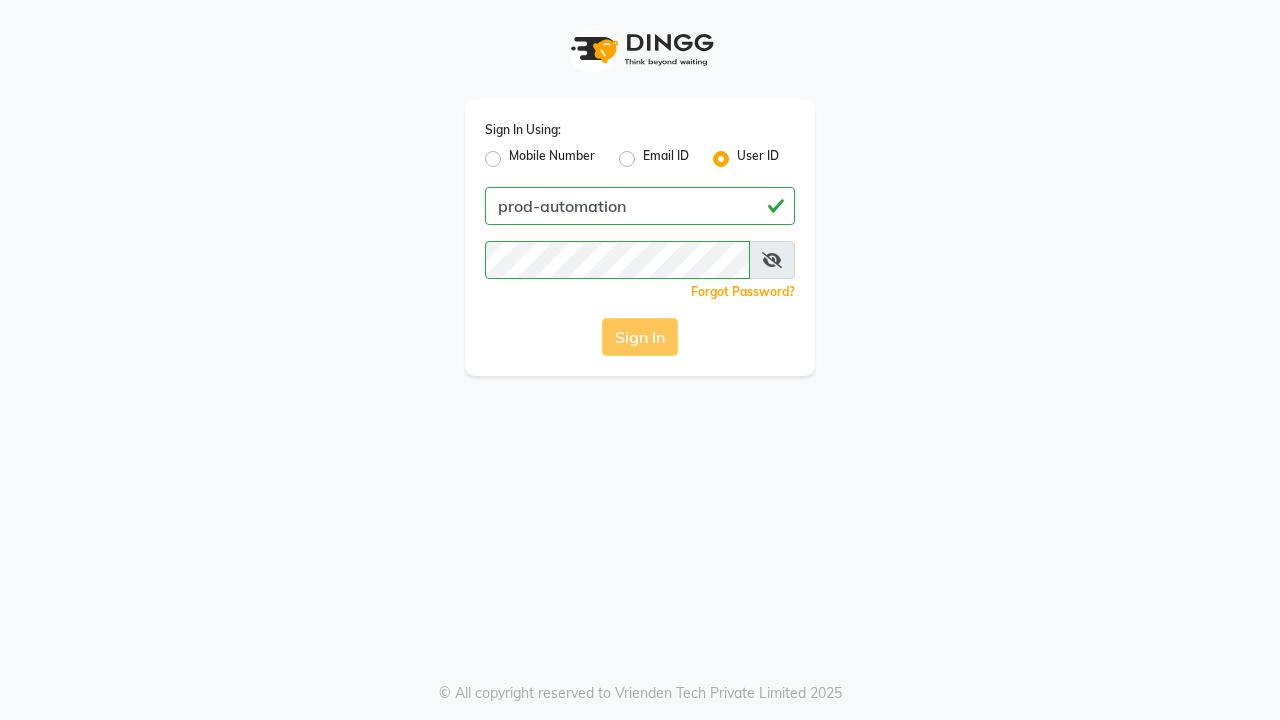 scroll, scrollTop: 0, scrollLeft: 0, axis: both 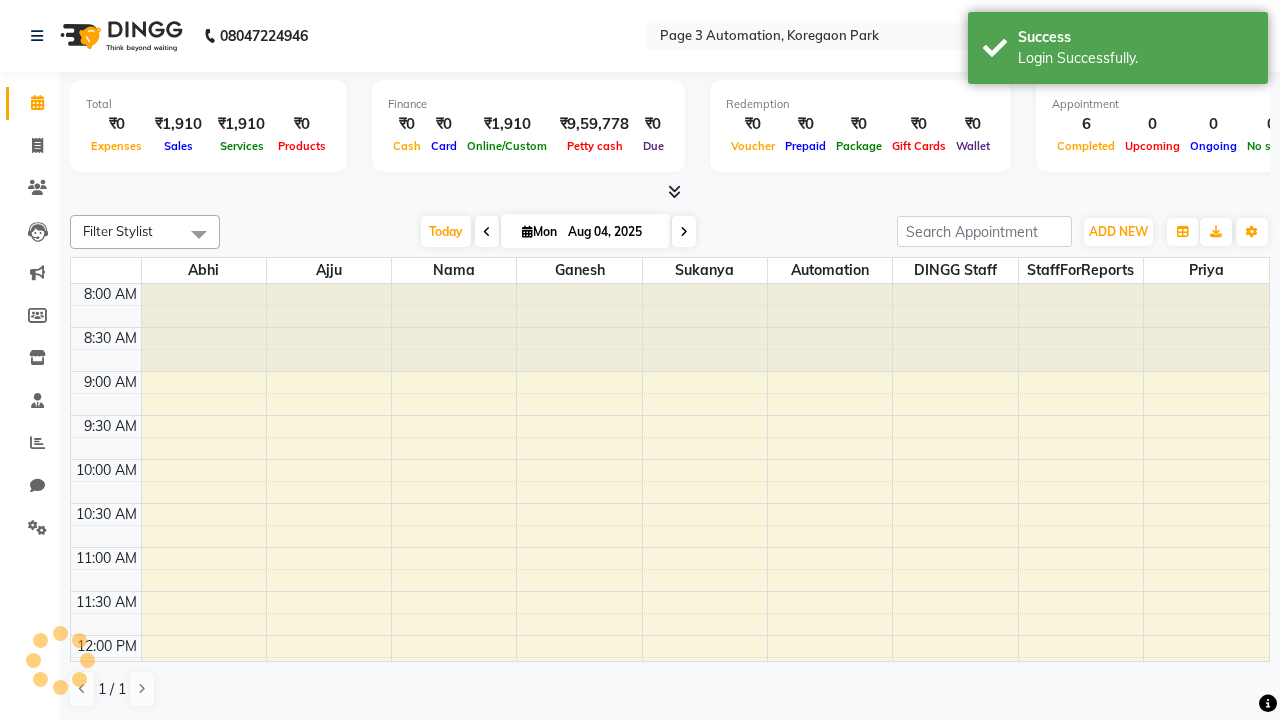 select on "en" 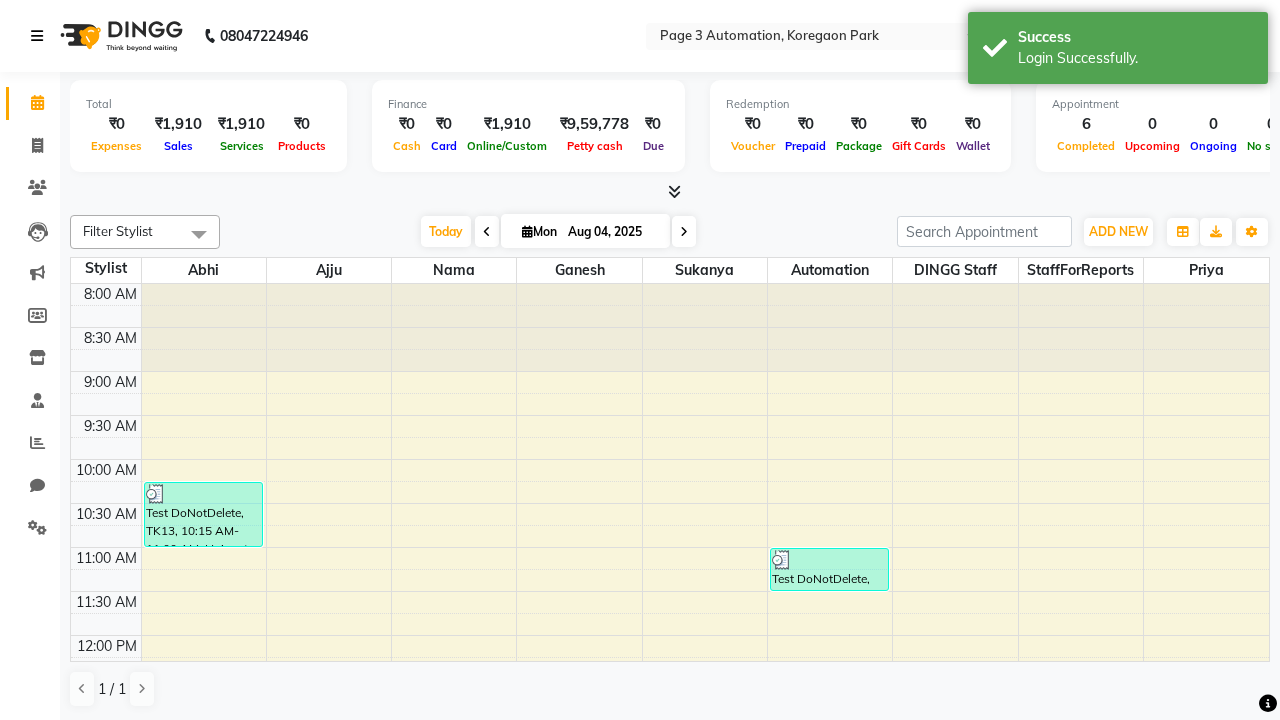 click at bounding box center [37, 36] 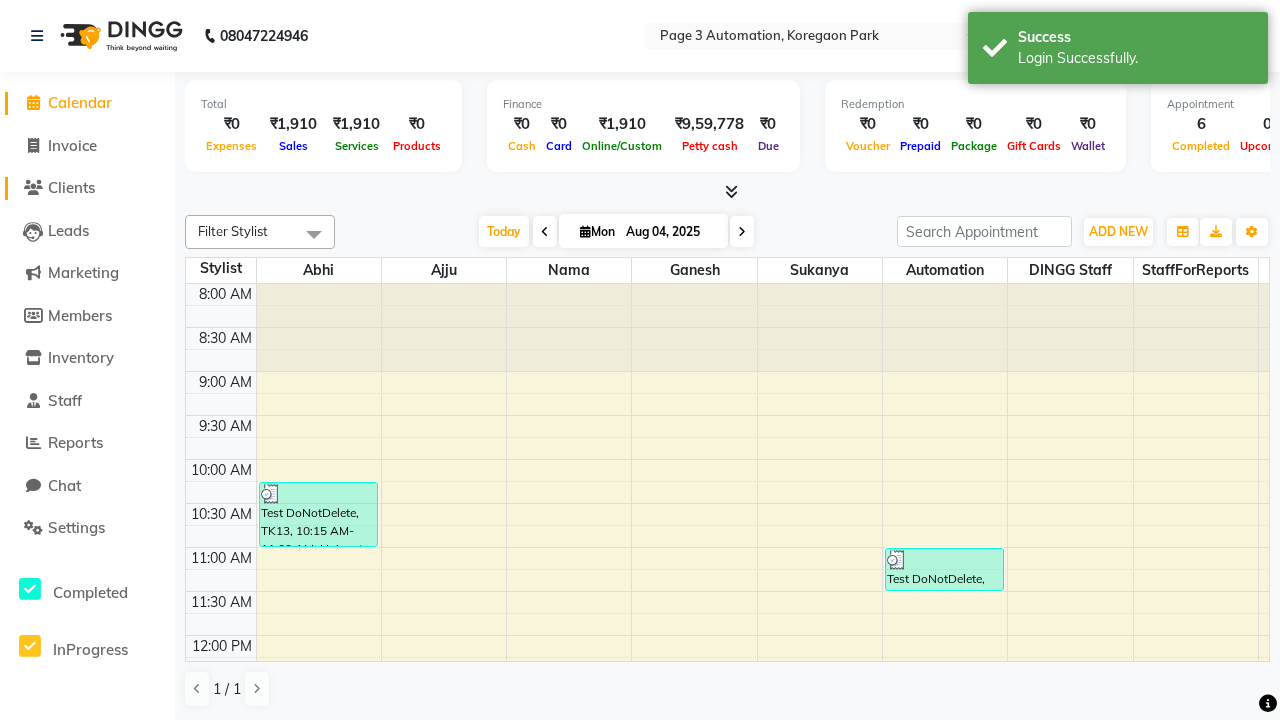 click on "Clients" 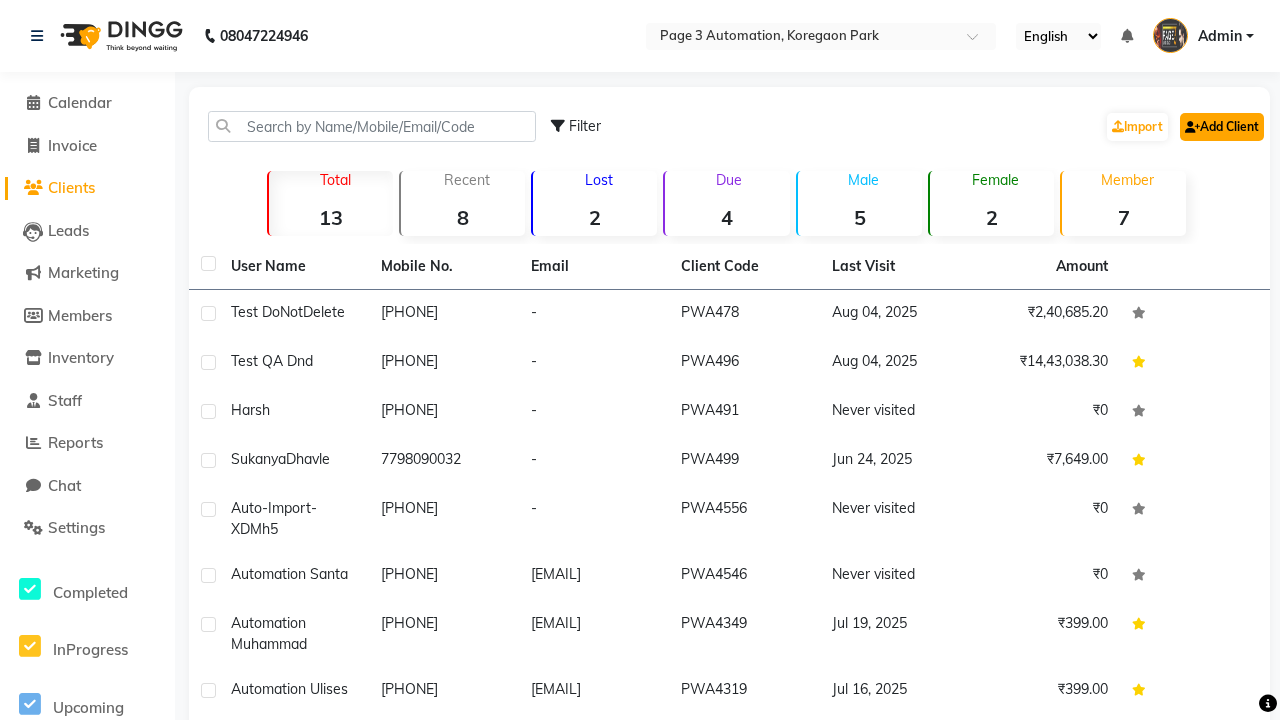 click on "Add Client" 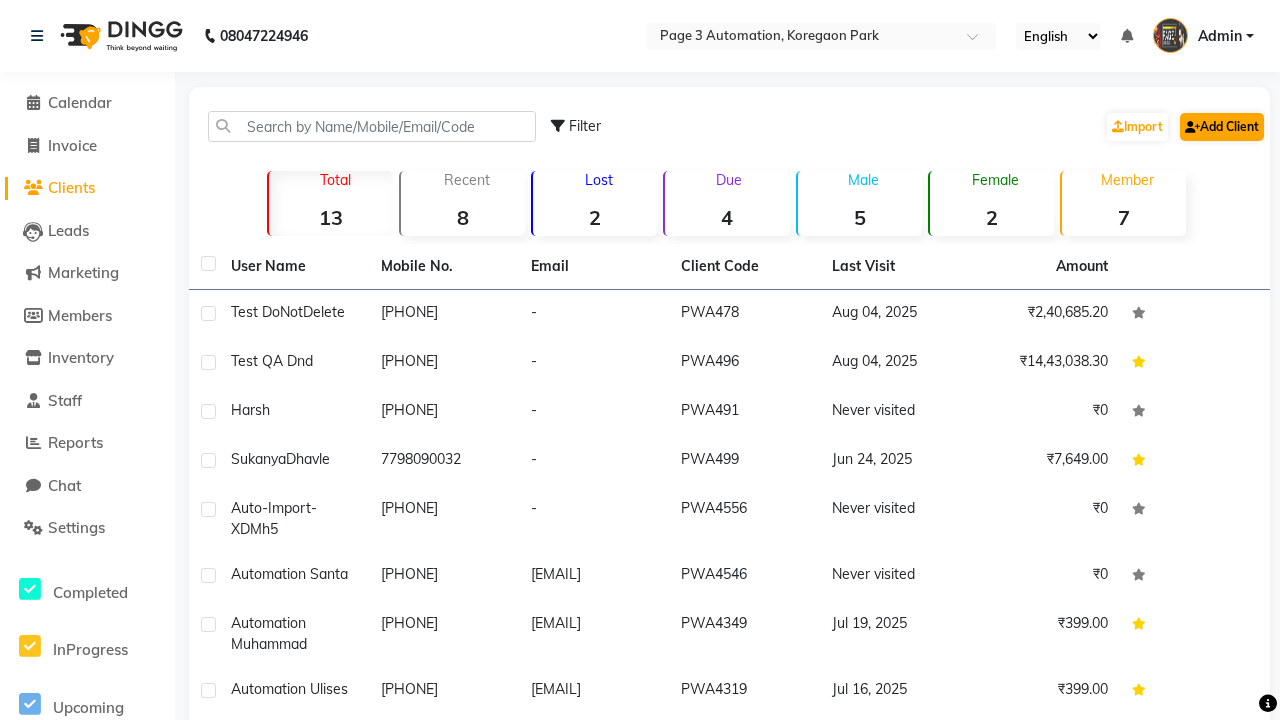 select on "22" 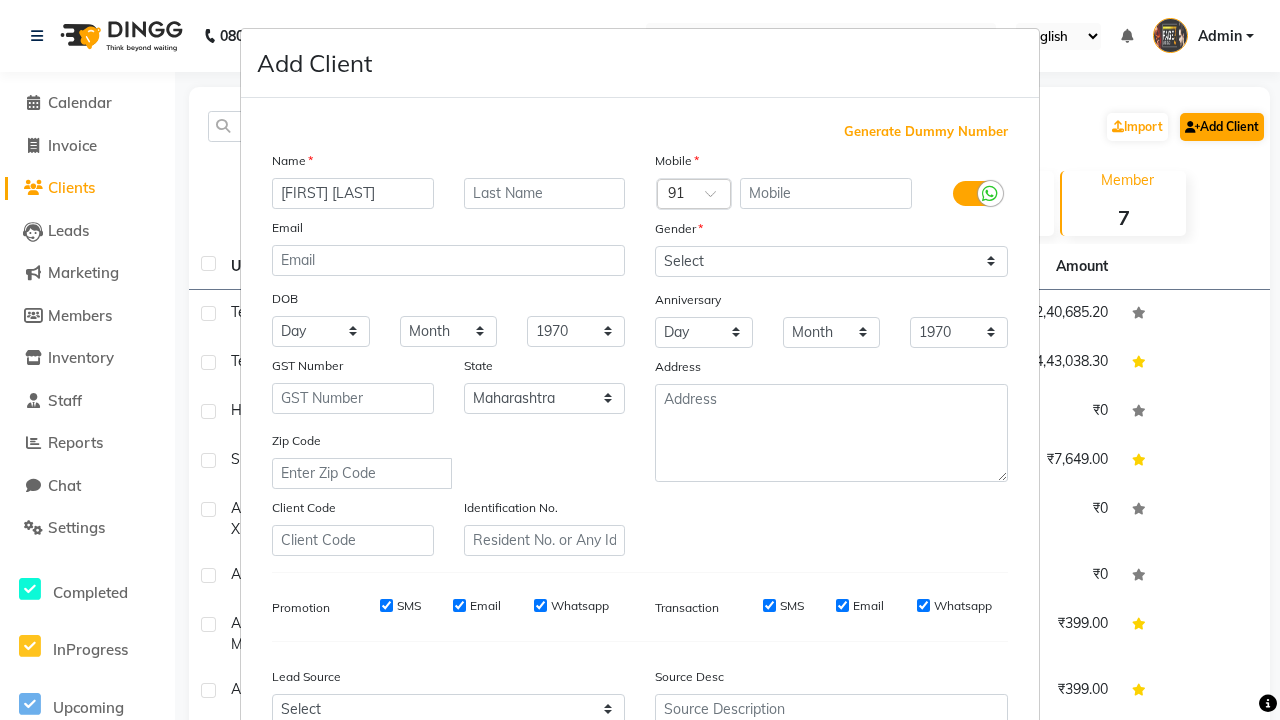 type on "[FIRST] [LAST]" 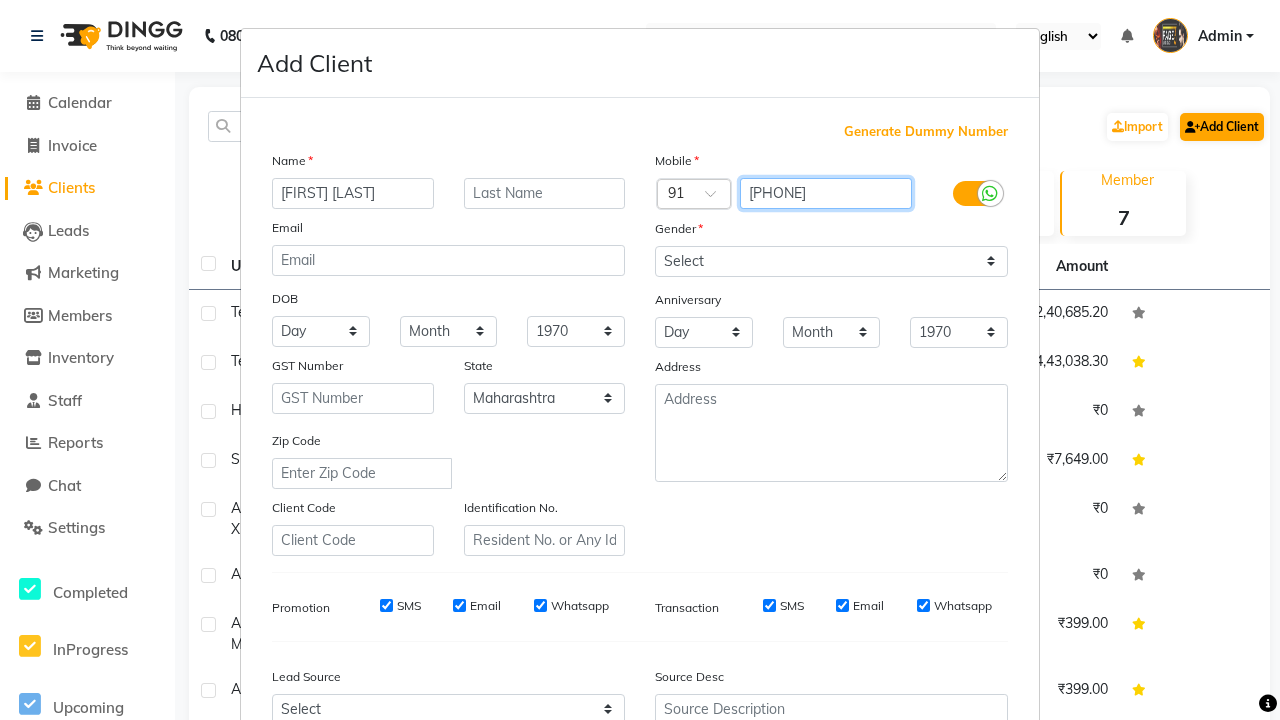 type on "[PHONE]" 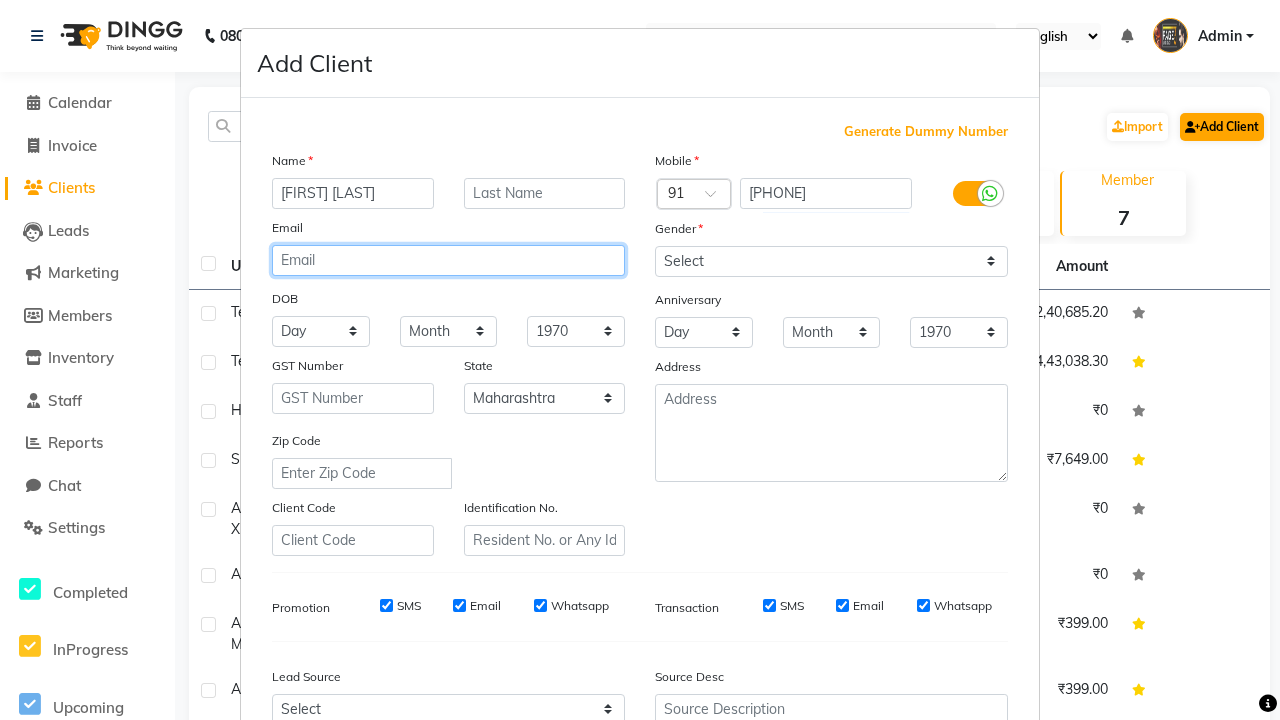 type on "[EMAIL]" 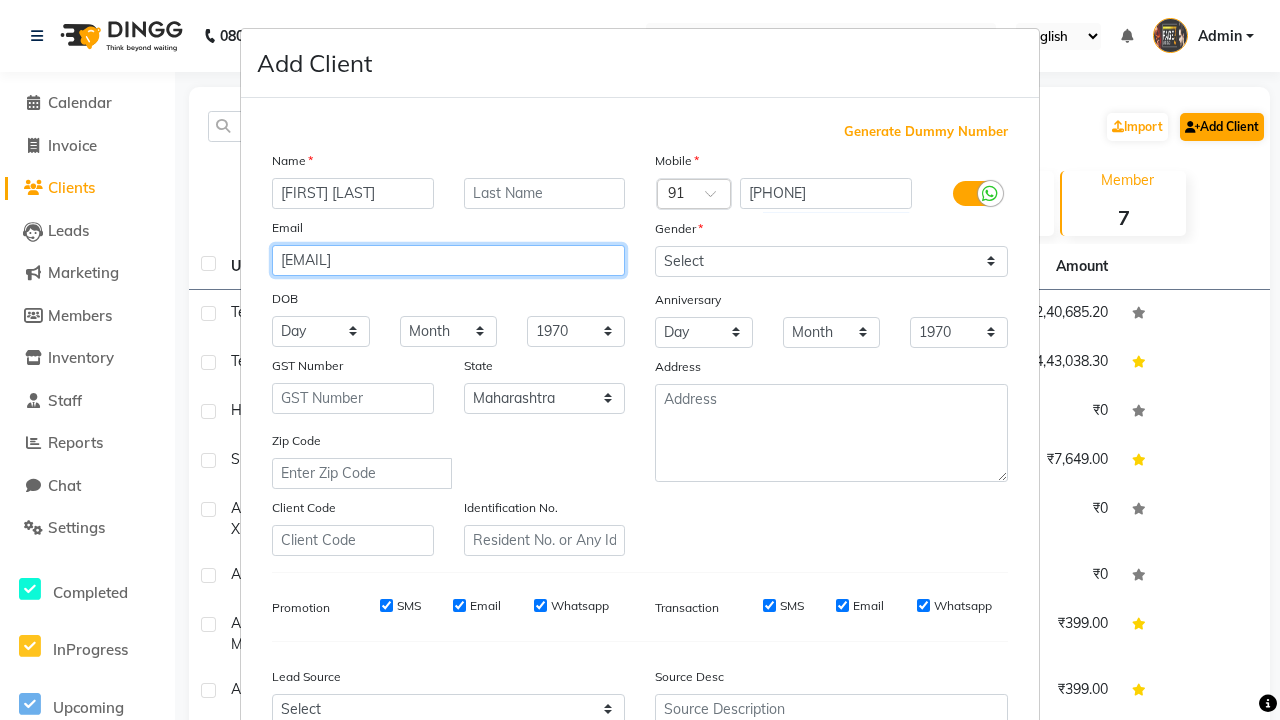 select on "male" 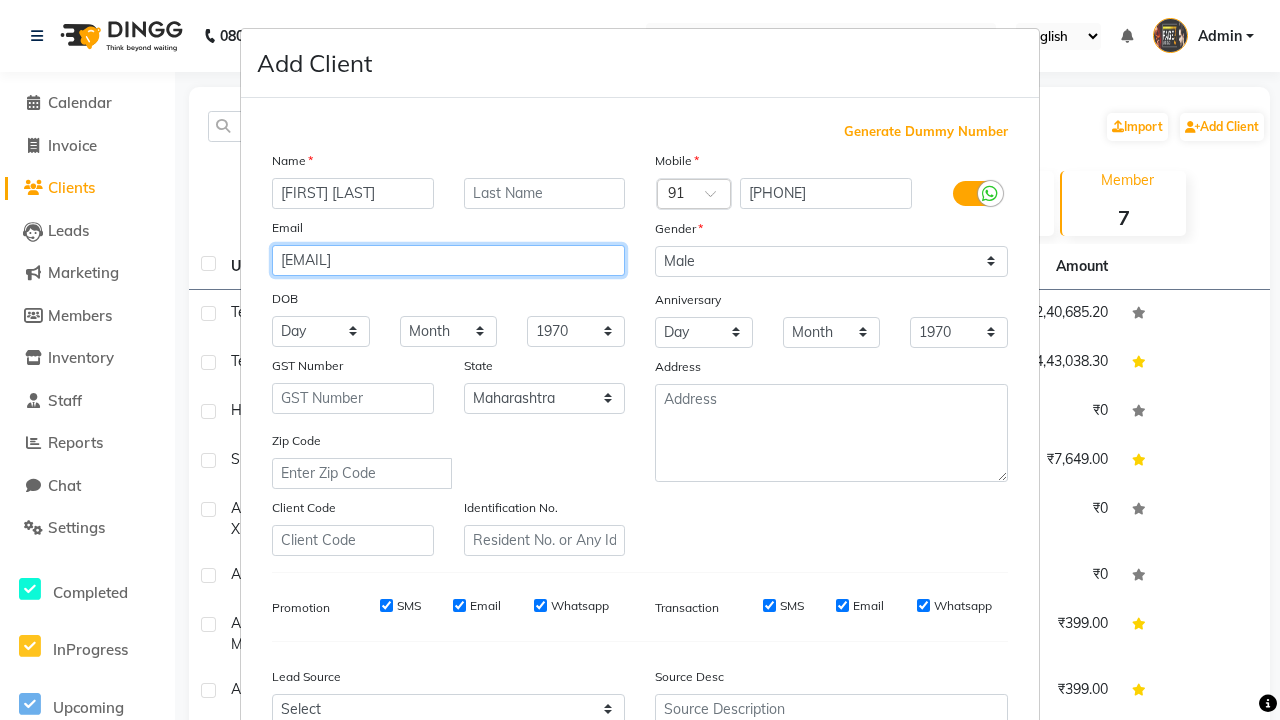 type on "[EMAIL]" 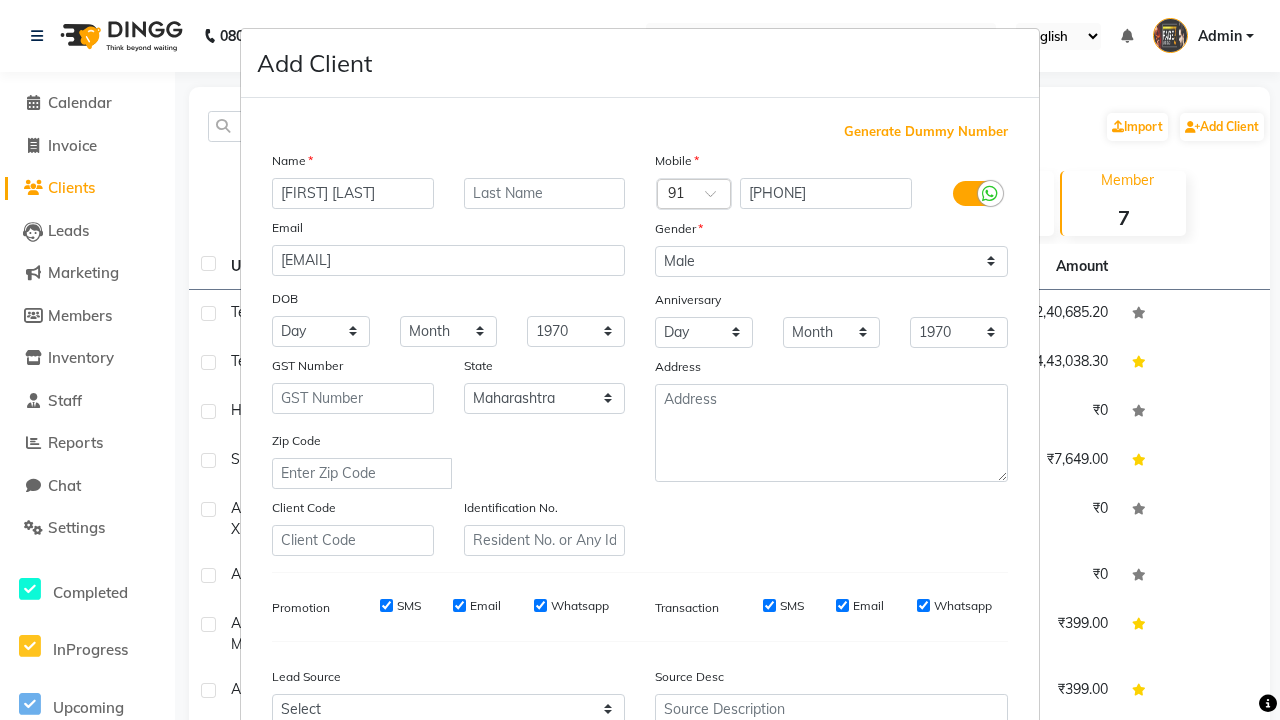 click on "Add" at bounding box center (906, 855) 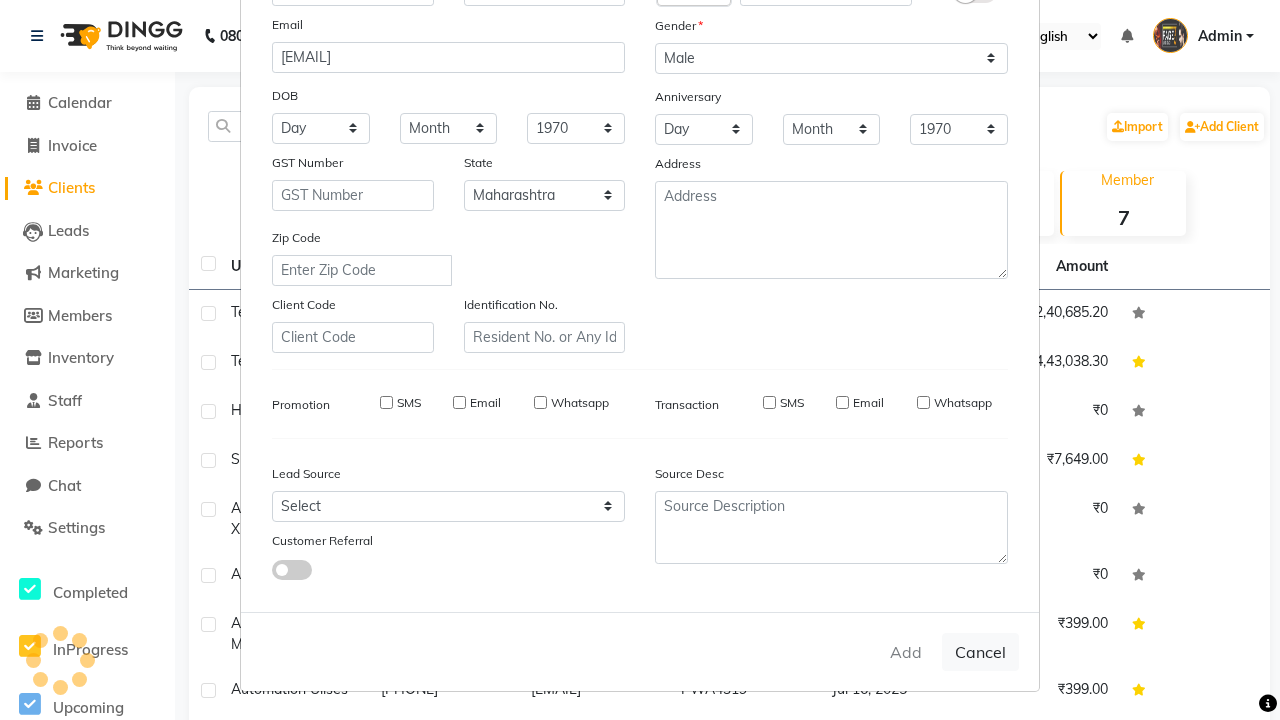 type 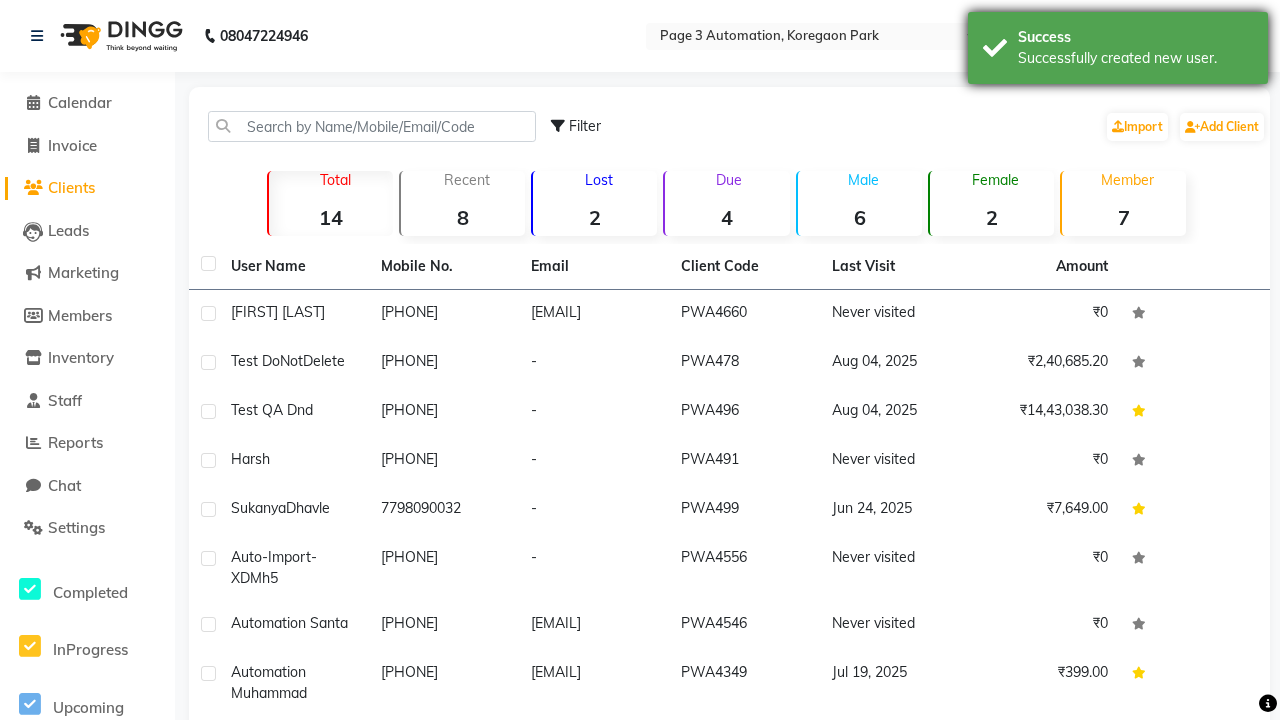 click on "Successfully created new user." at bounding box center [1135, 58] 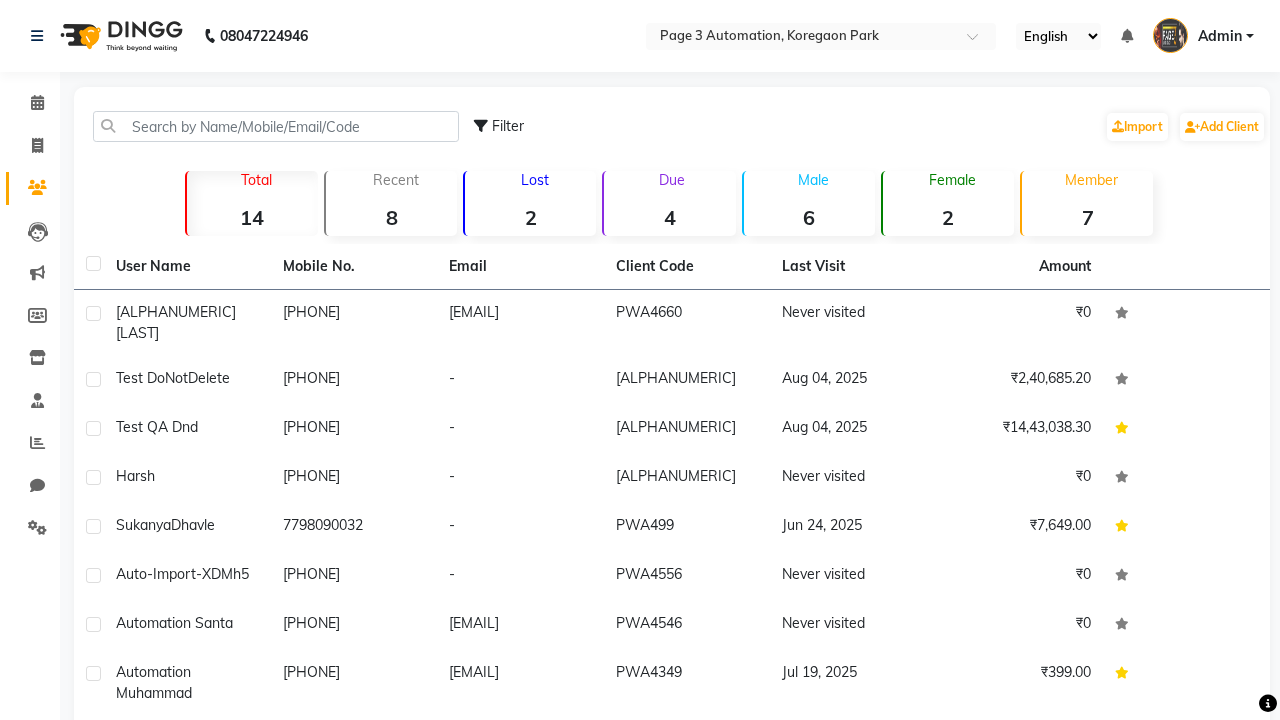 scroll, scrollTop: 0, scrollLeft: 0, axis: both 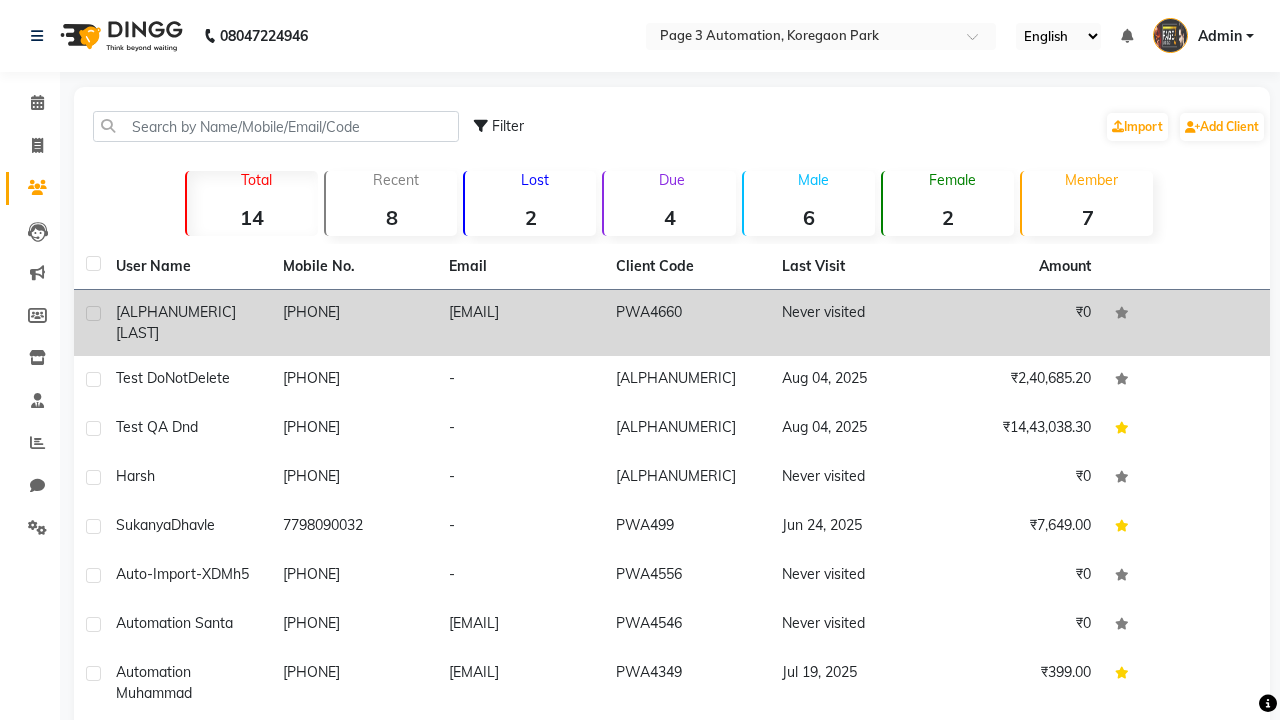 click 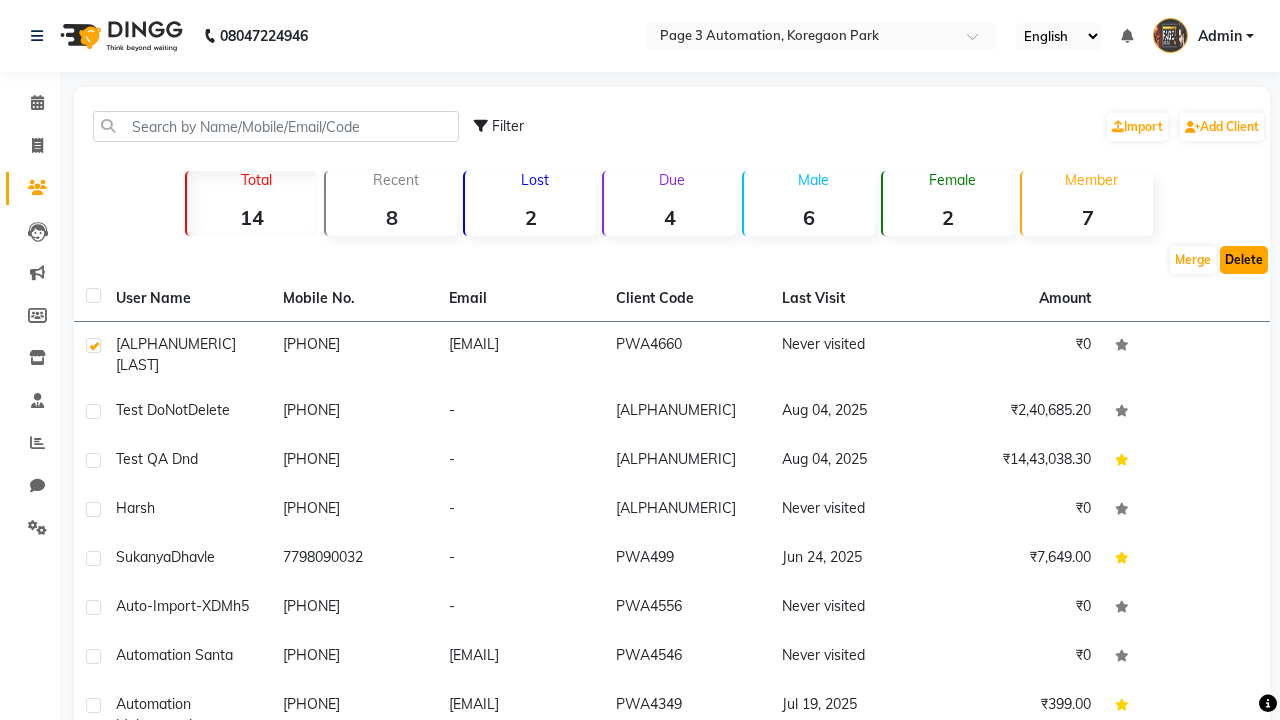 click on "Delete" 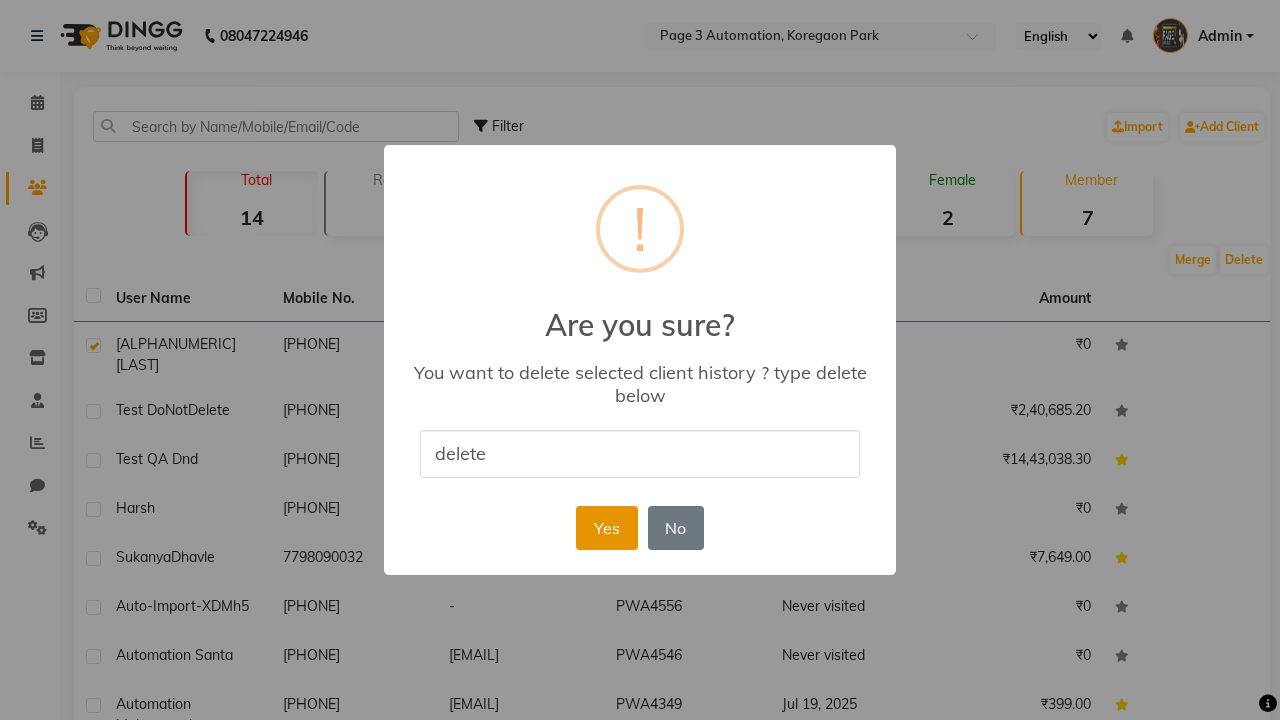 type on "delete" 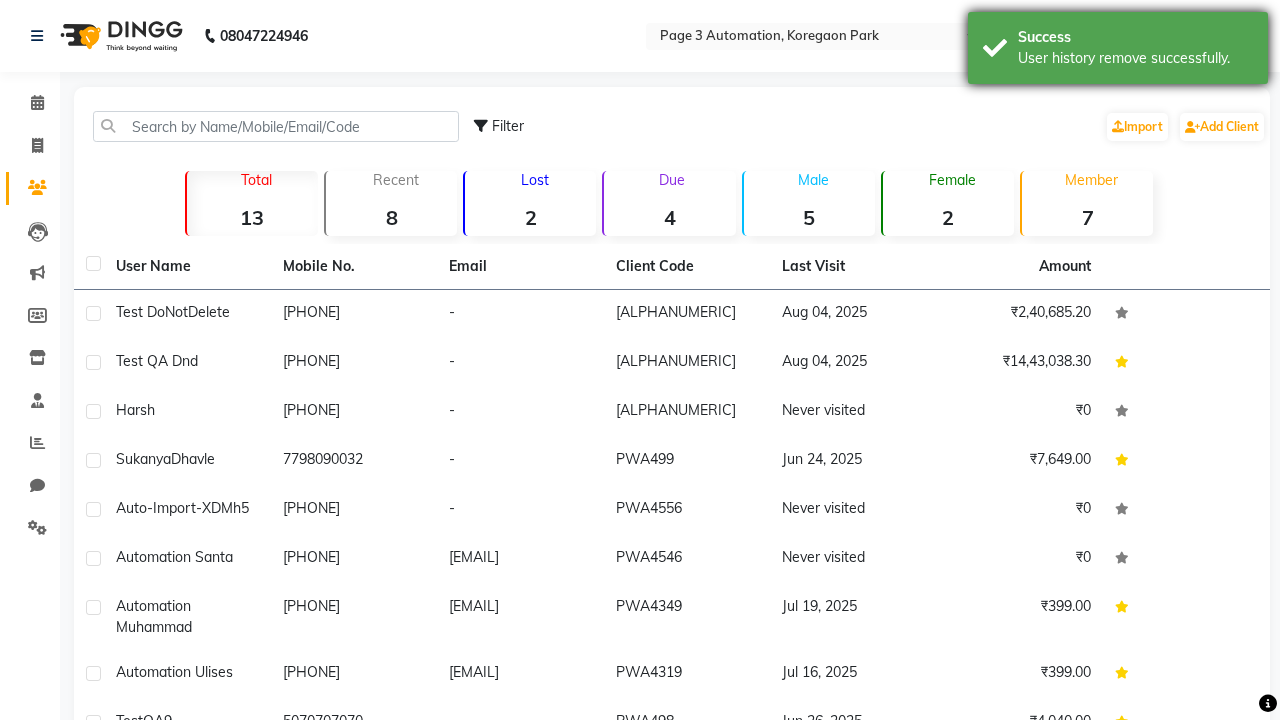 click on "User history remove successfully." at bounding box center [1135, 58] 